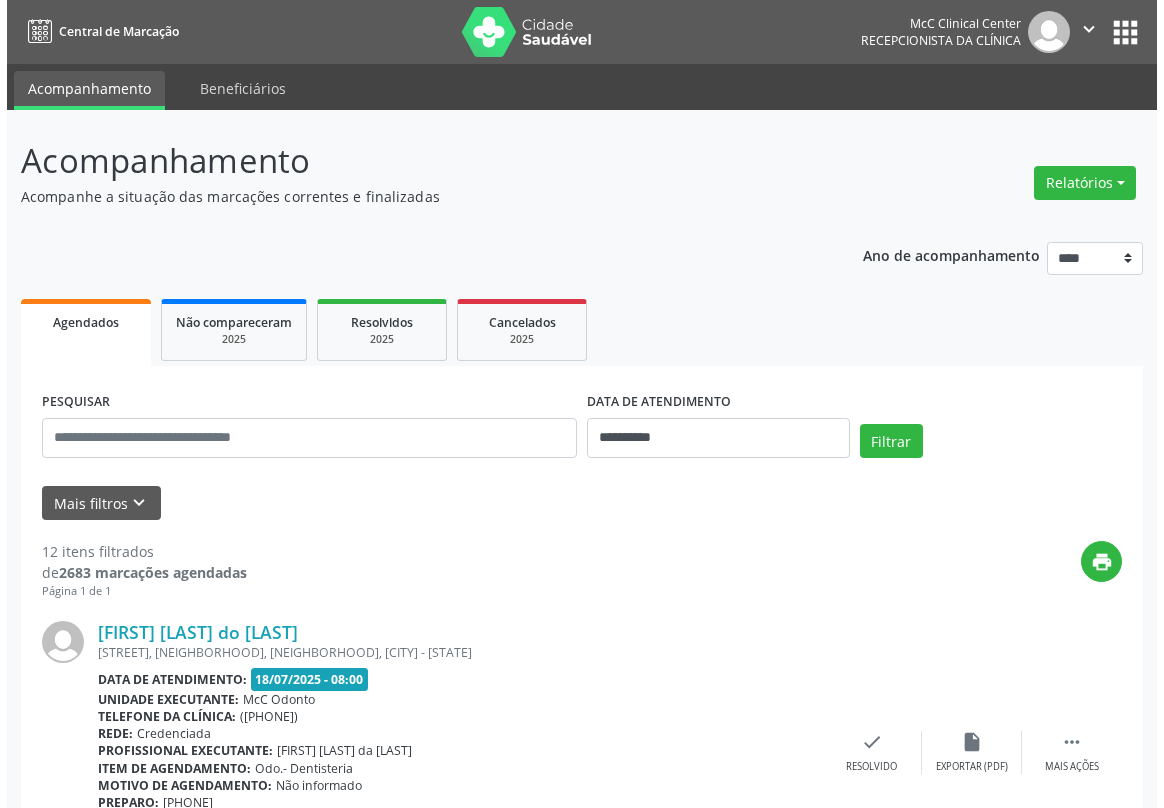 scroll, scrollTop: 0, scrollLeft: 0, axis: both 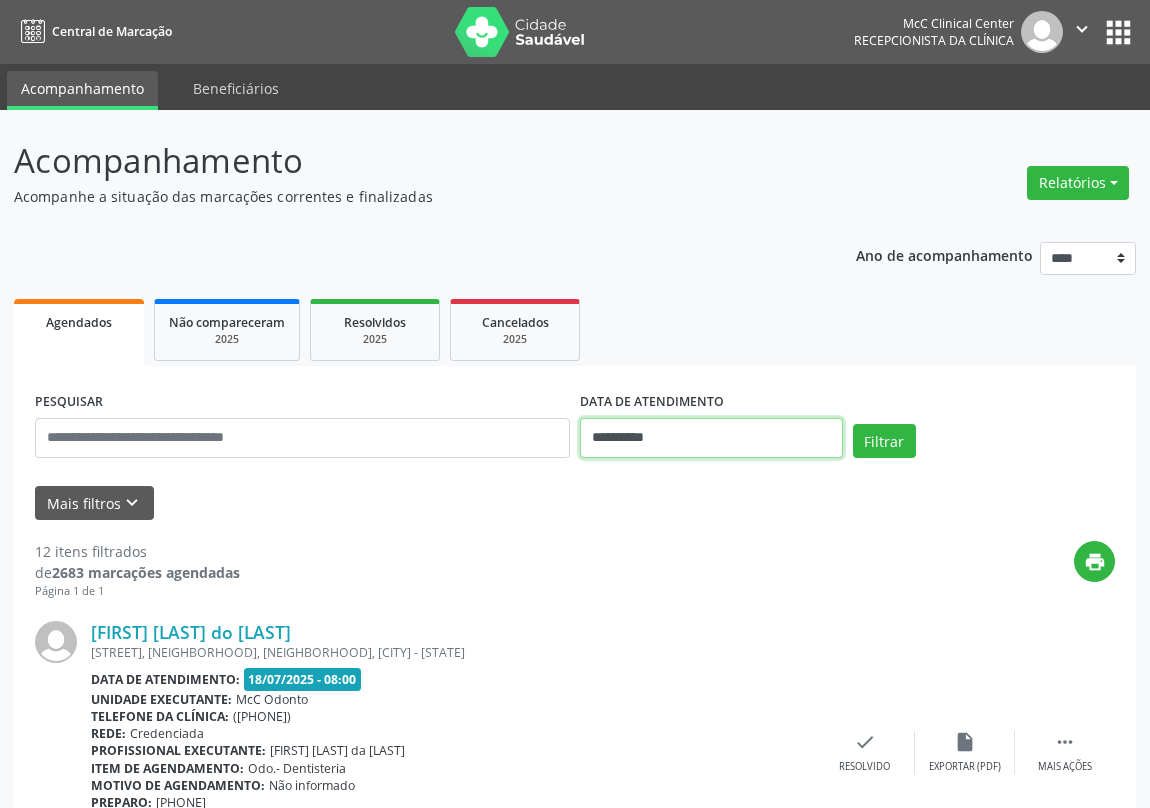 click on "**********" at bounding box center (711, 438) 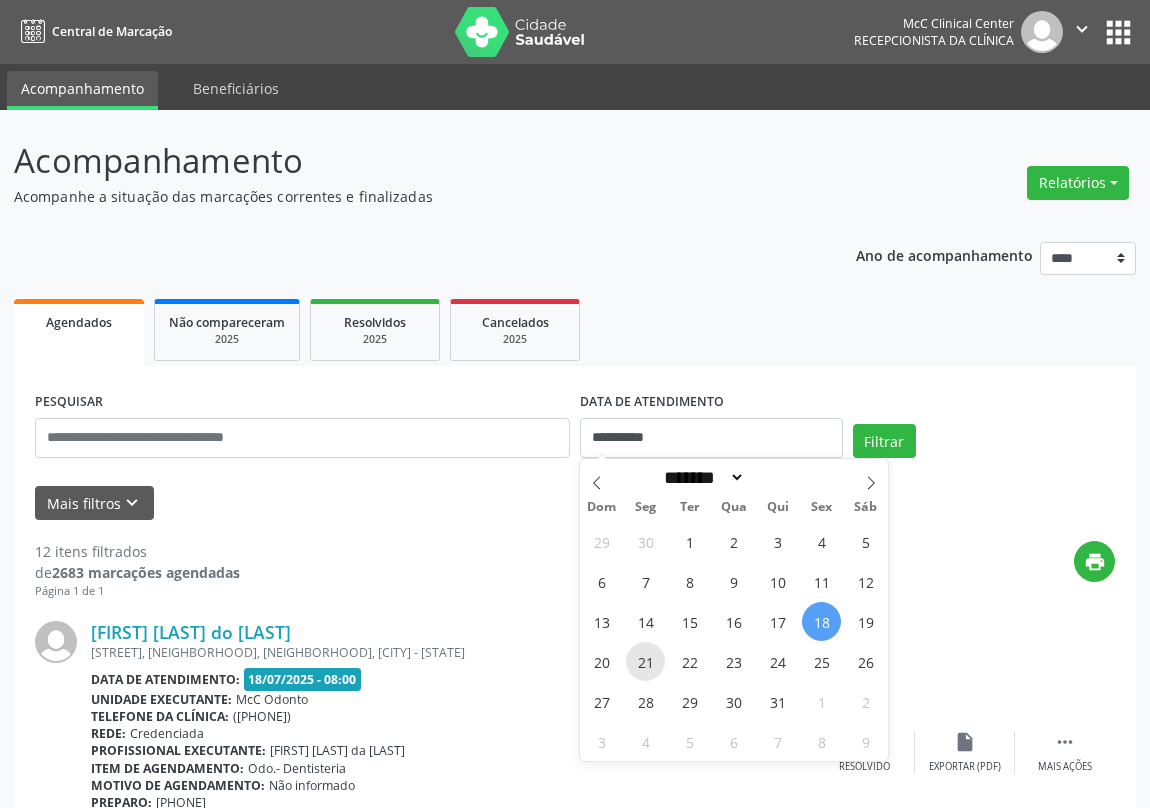 click on "21" at bounding box center [645, 661] 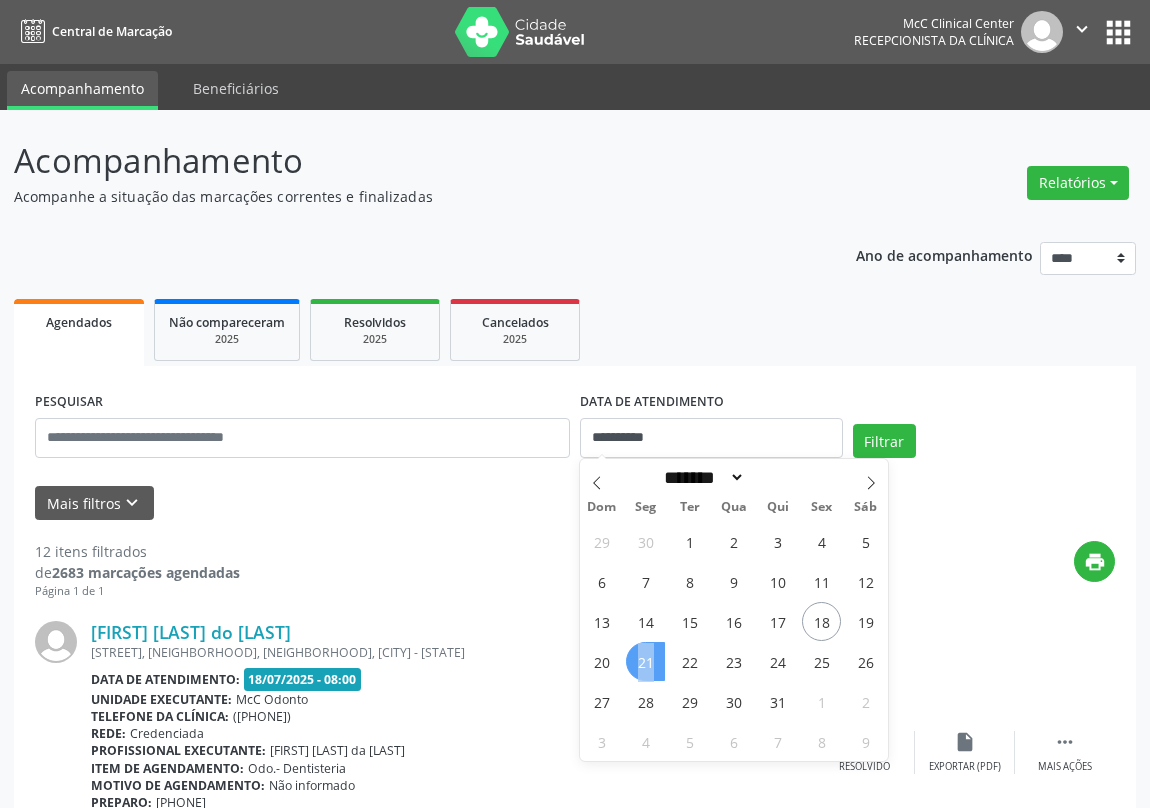 click on "21" at bounding box center (645, 661) 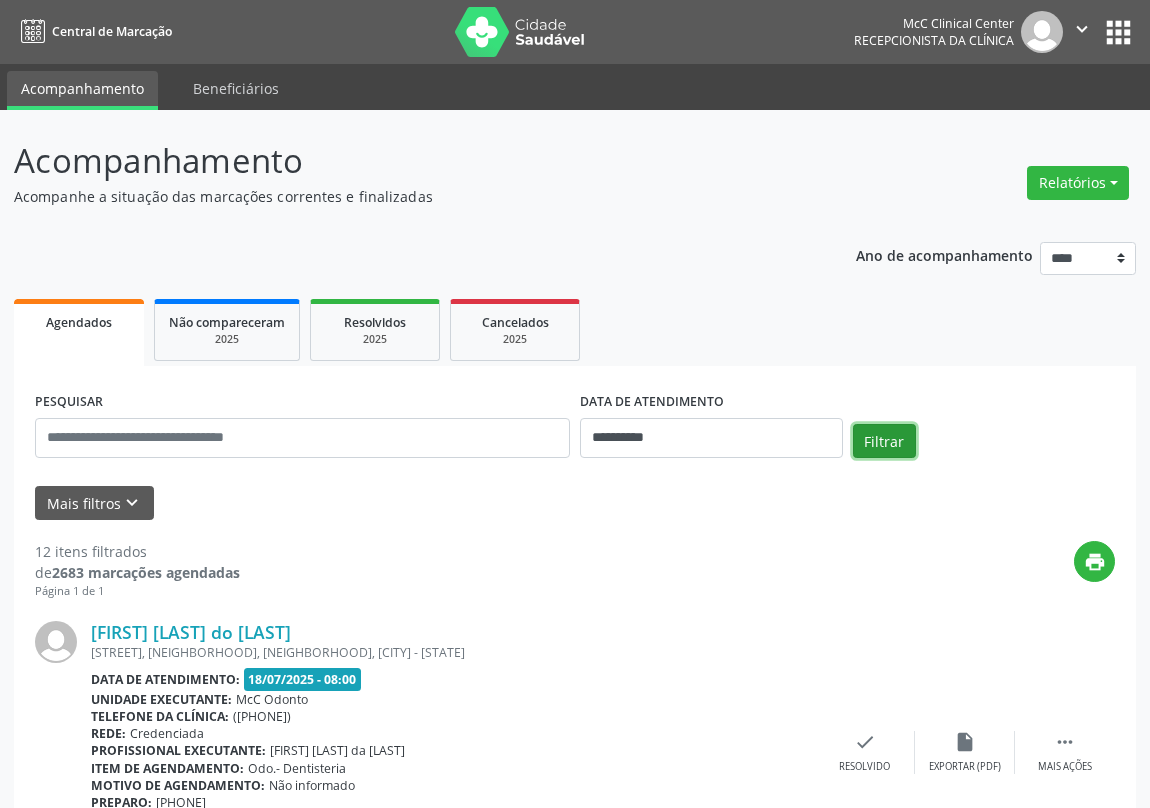 click on "Filtrar" at bounding box center (884, 441) 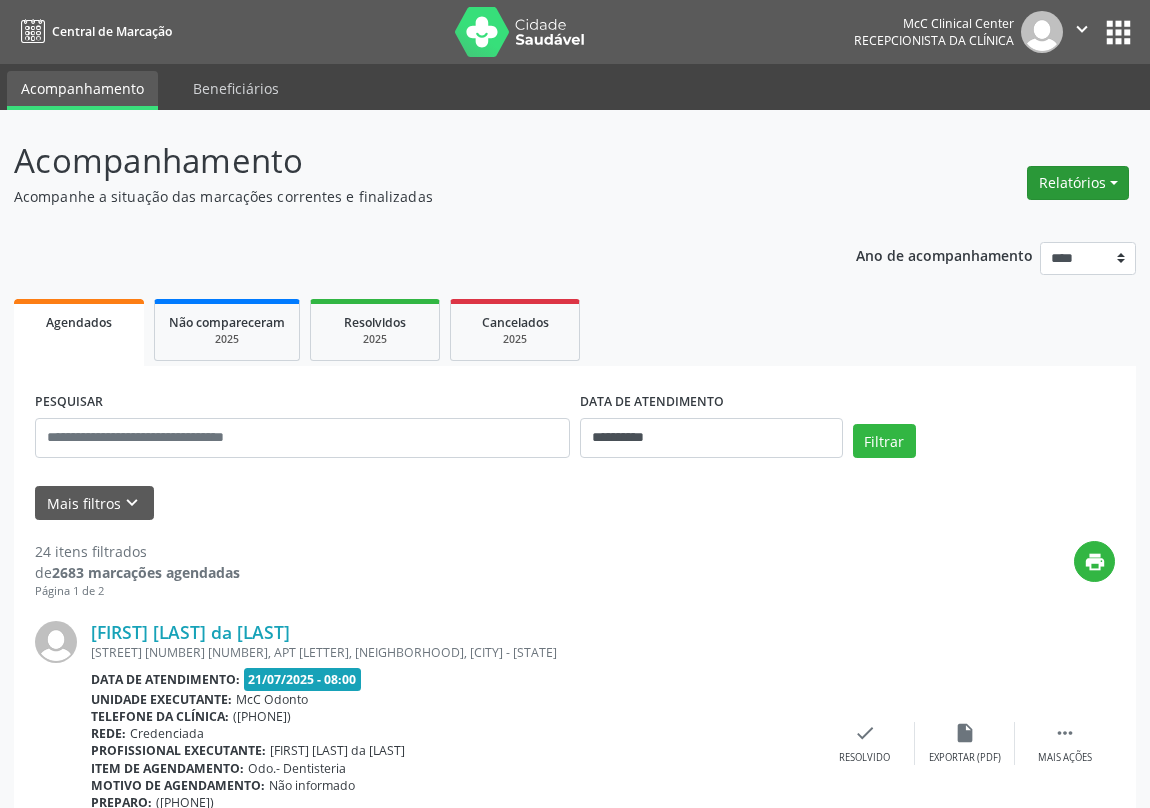 click on "Relatórios" at bounding box center (1078, 183) 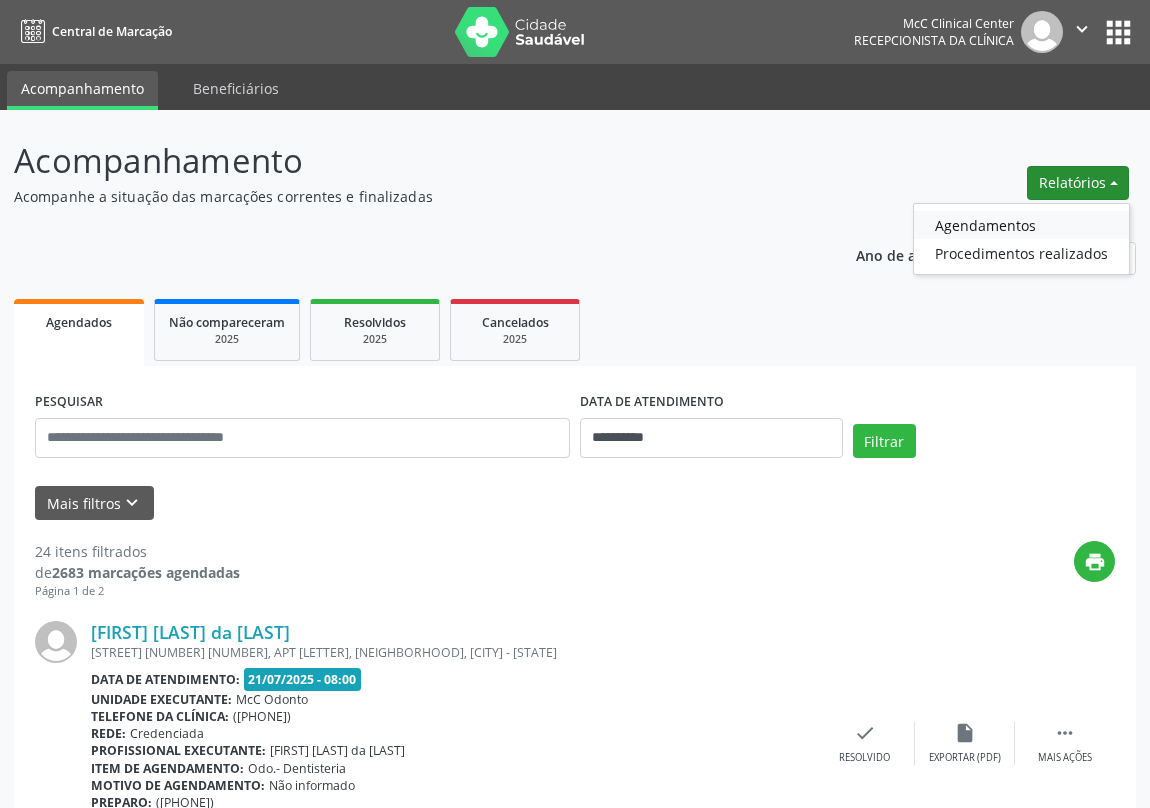 click on "Agendamentos" at bounding box center [1021, 225] 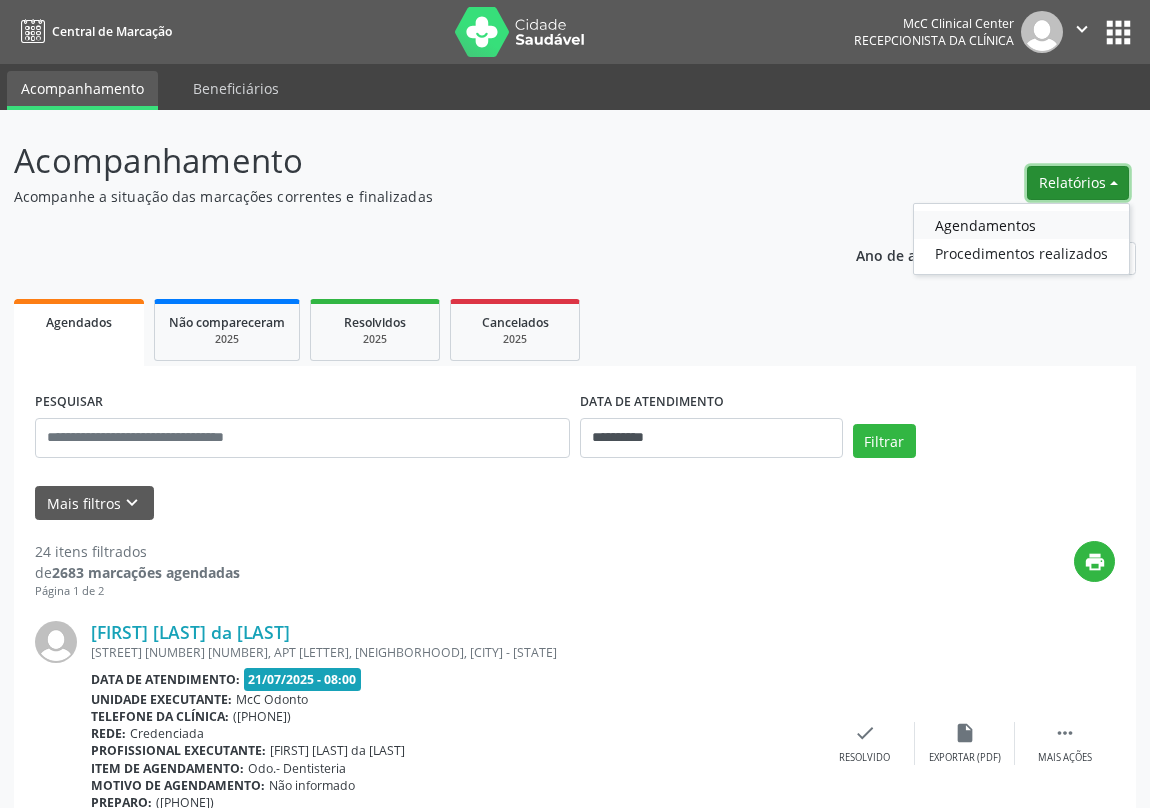 select on "*" 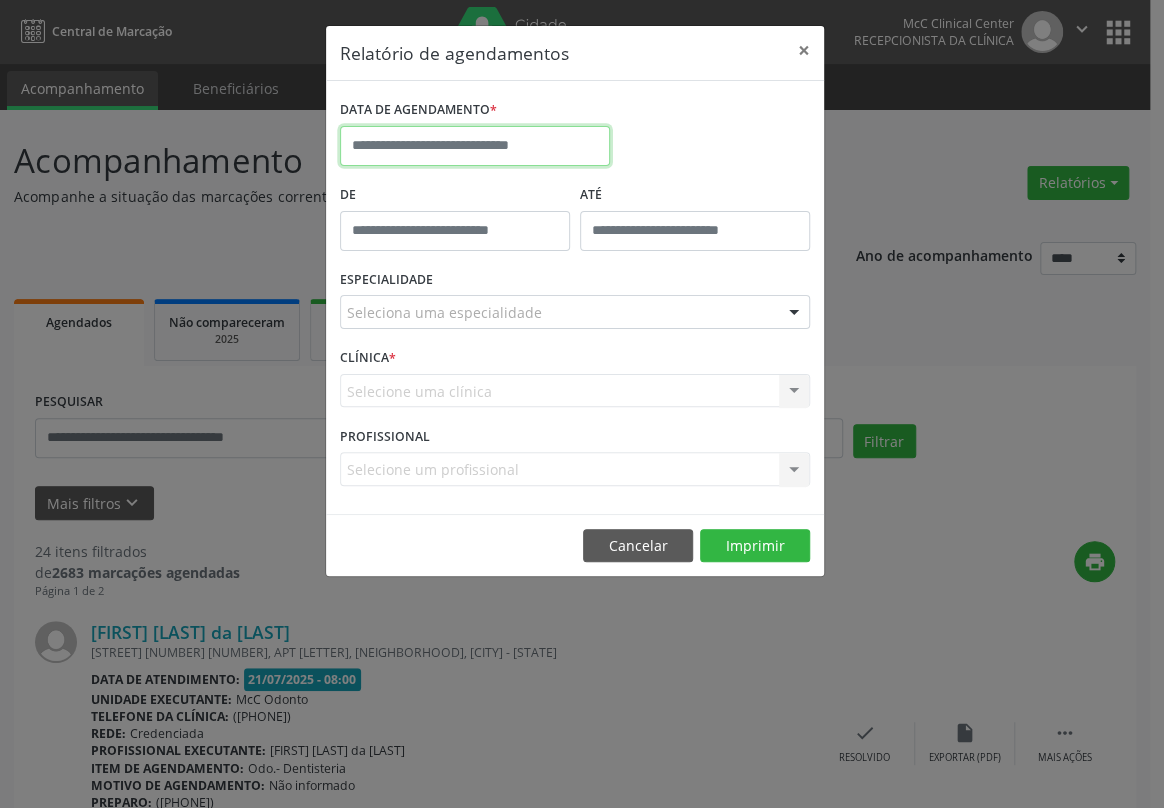 click at bounding box center (475, 146) 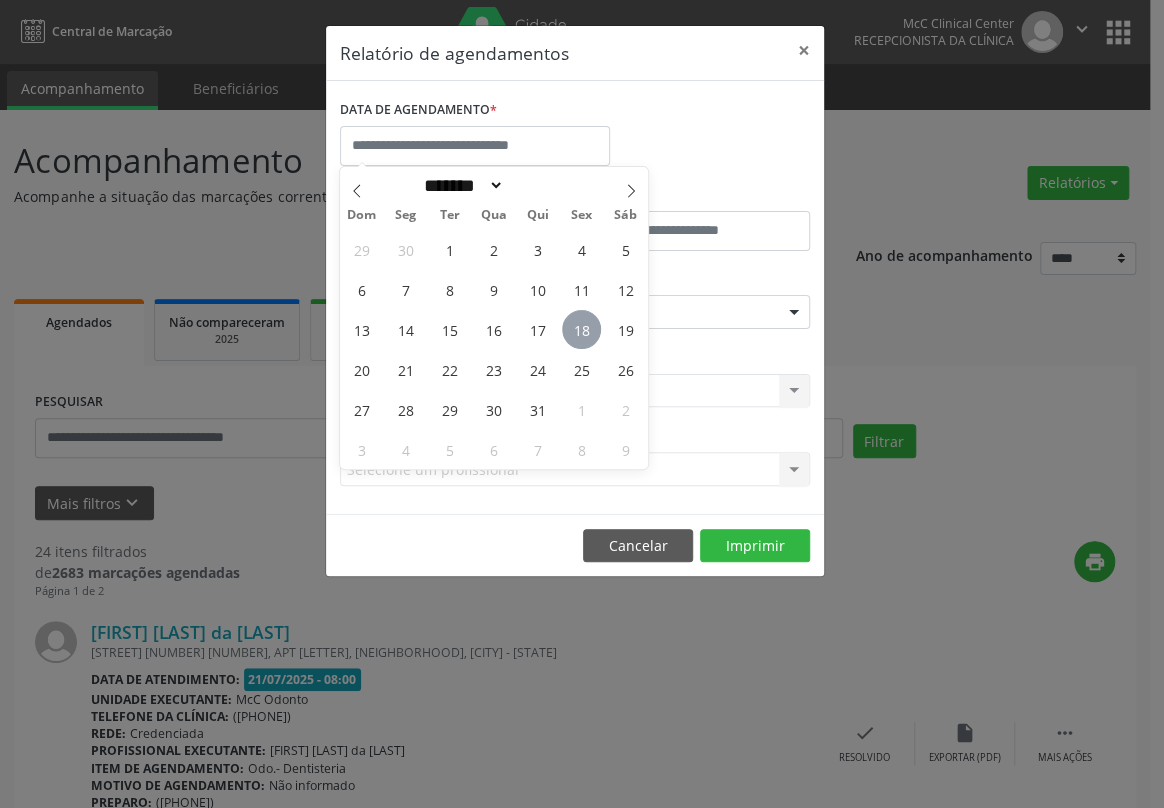 click on "18" at bounding box center (581, 329) 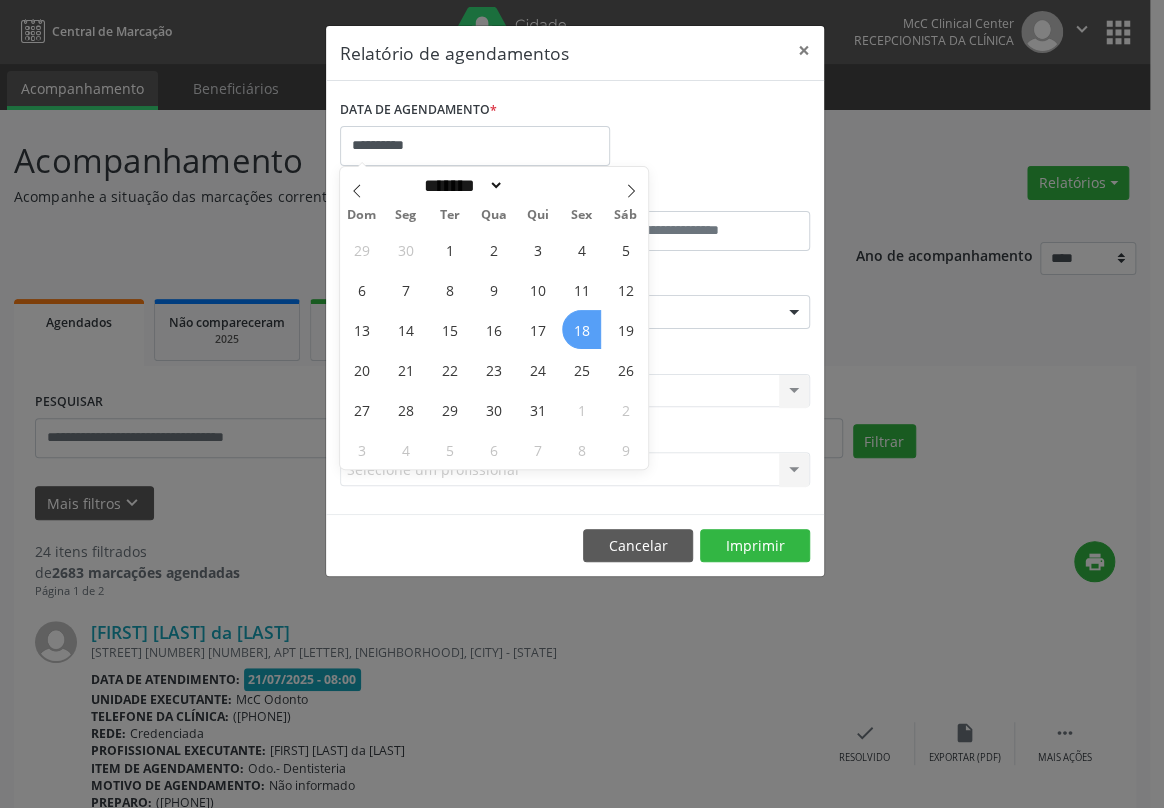 click on "18" at bounding box center [581, 329] 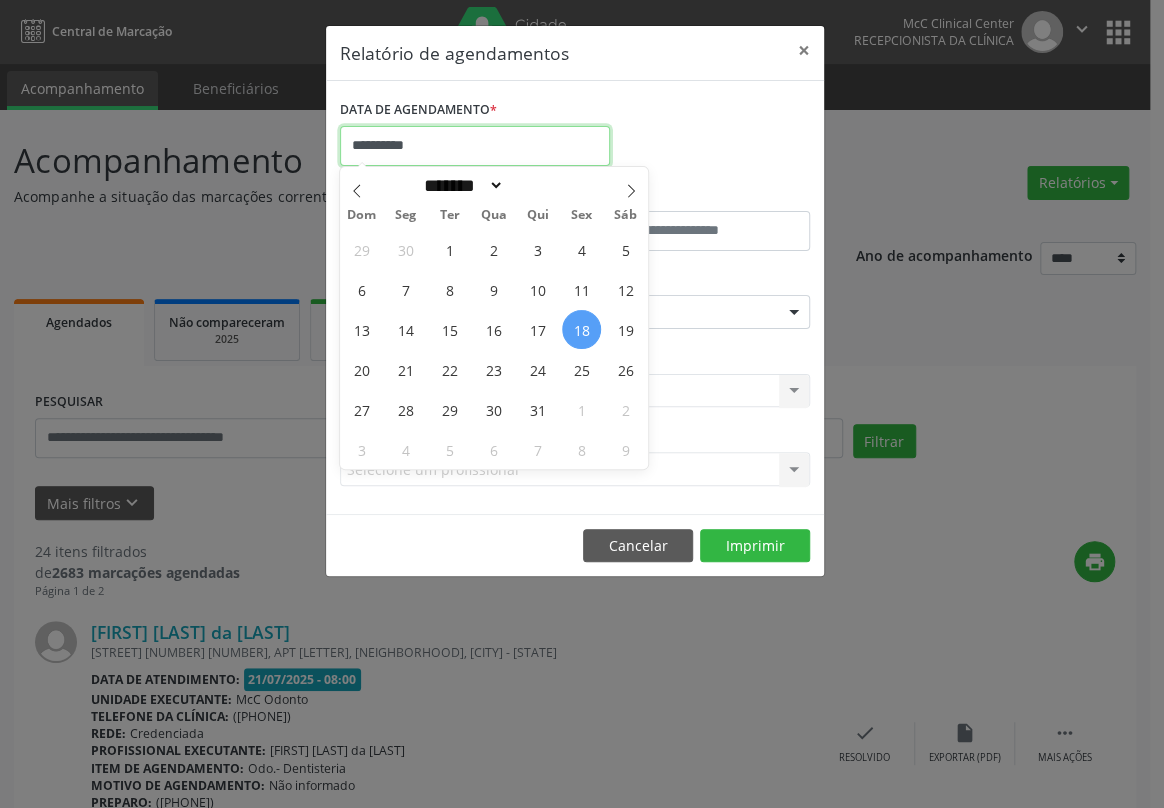 click on "**********" at bounding box center (475, 146) 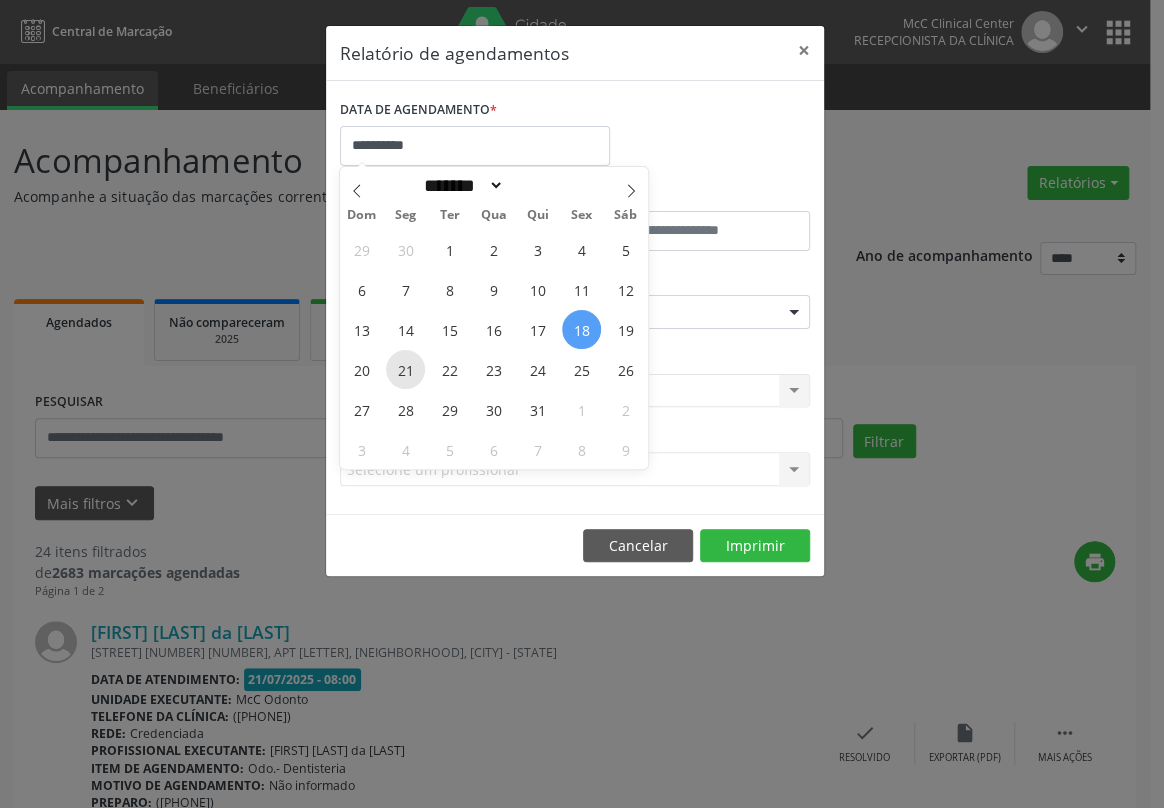 click on "21" at bounding box center [405, 369] 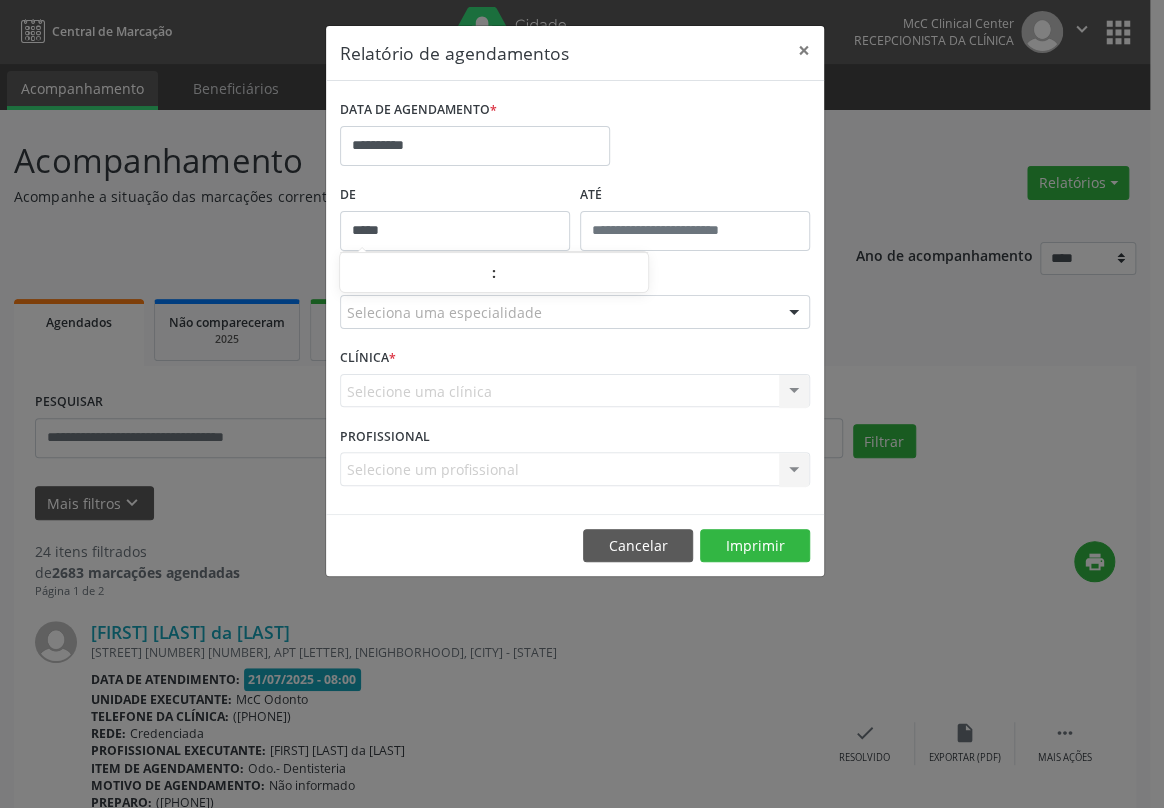 click on "*****" at bounding box center [455, 231] 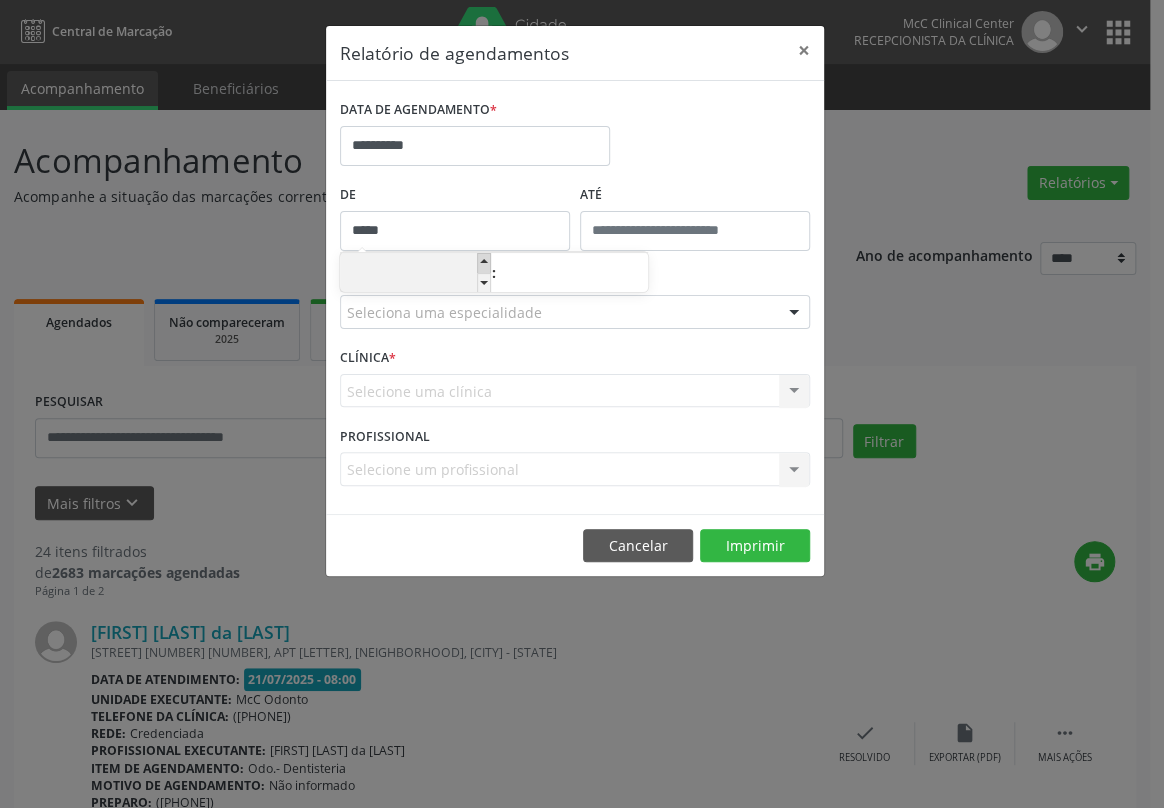 click at bounding box center (484, 263) 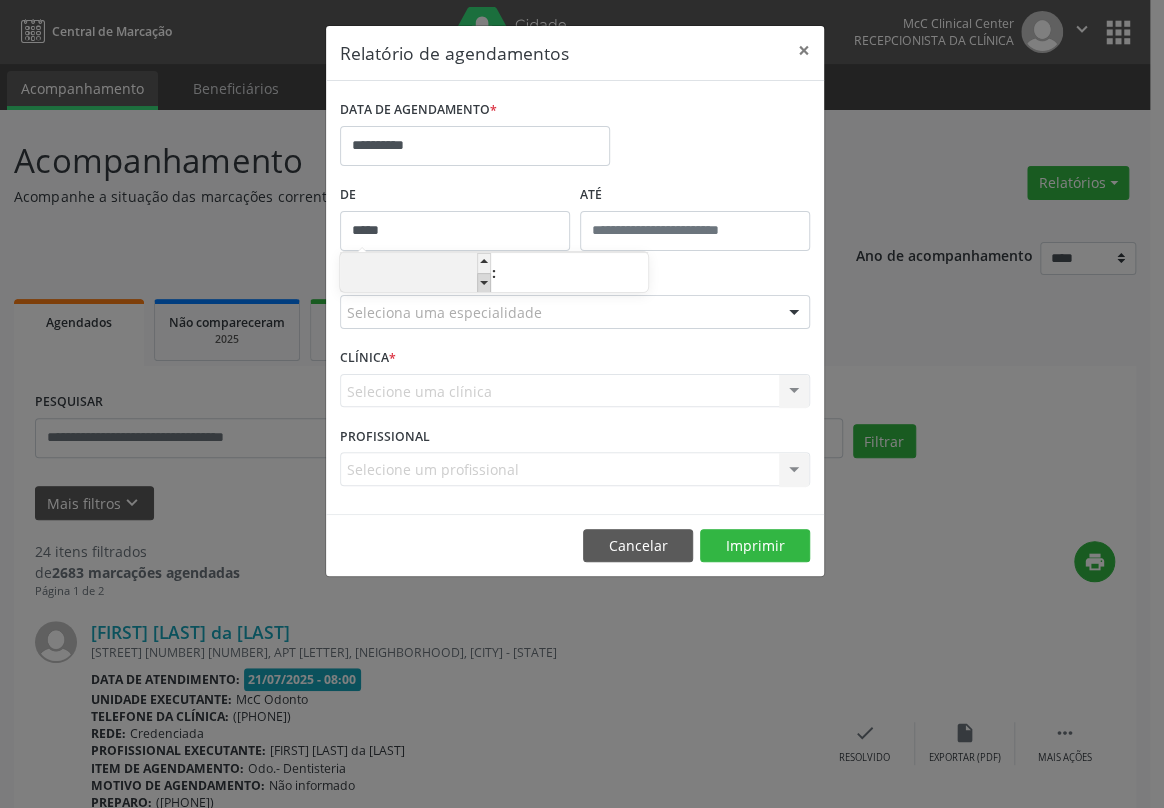 click at bounding box center (484, 283) 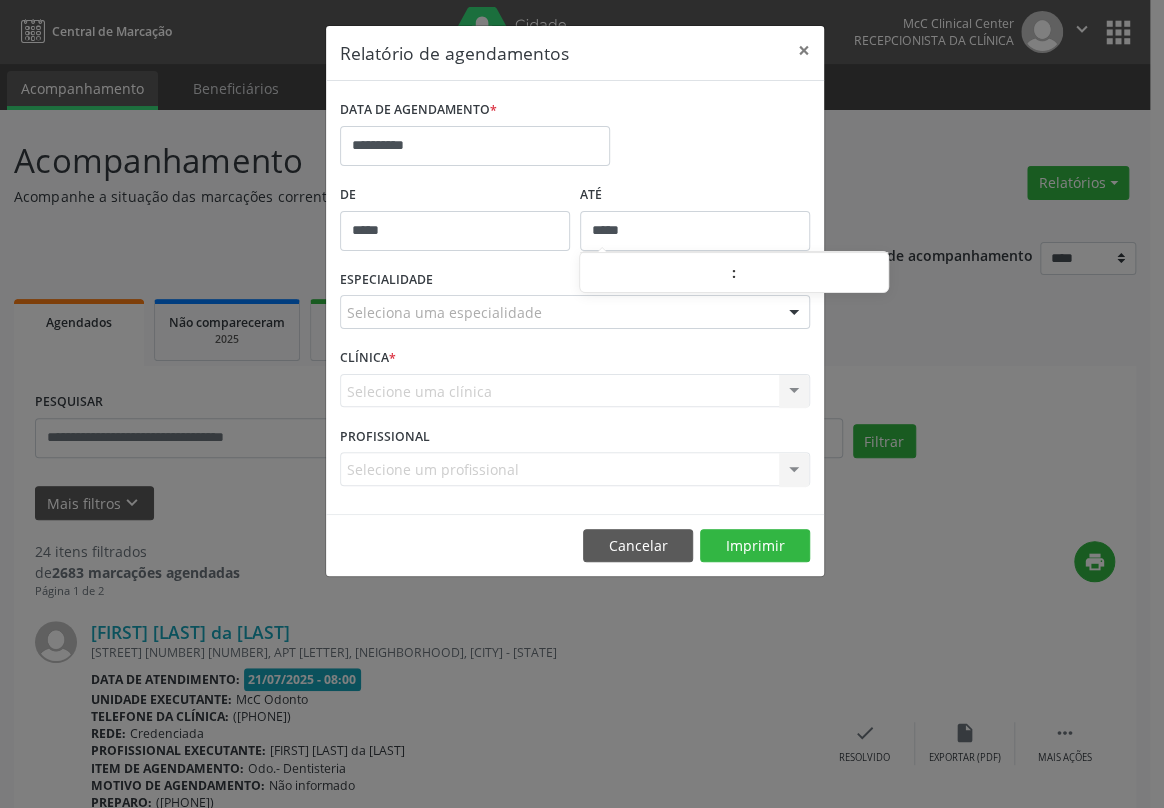 click on "*****" at bounding box center [695, 231] 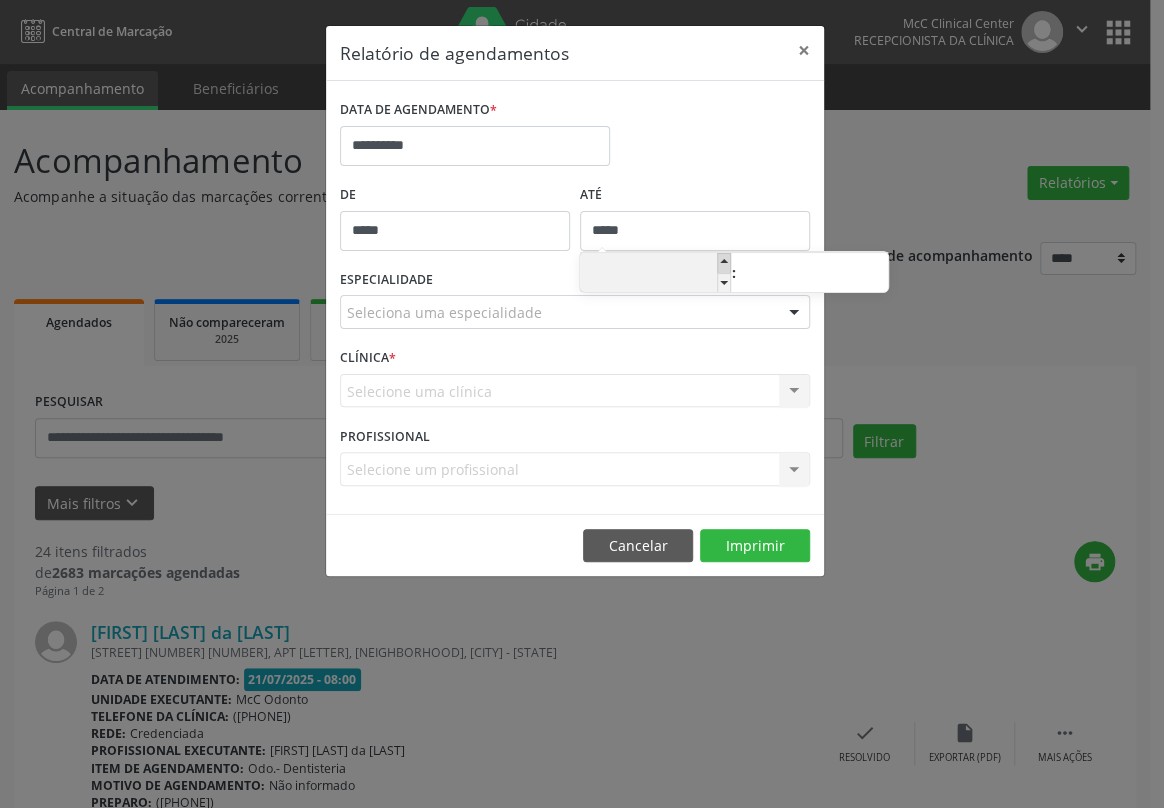 click at bounding box center (724, 263) 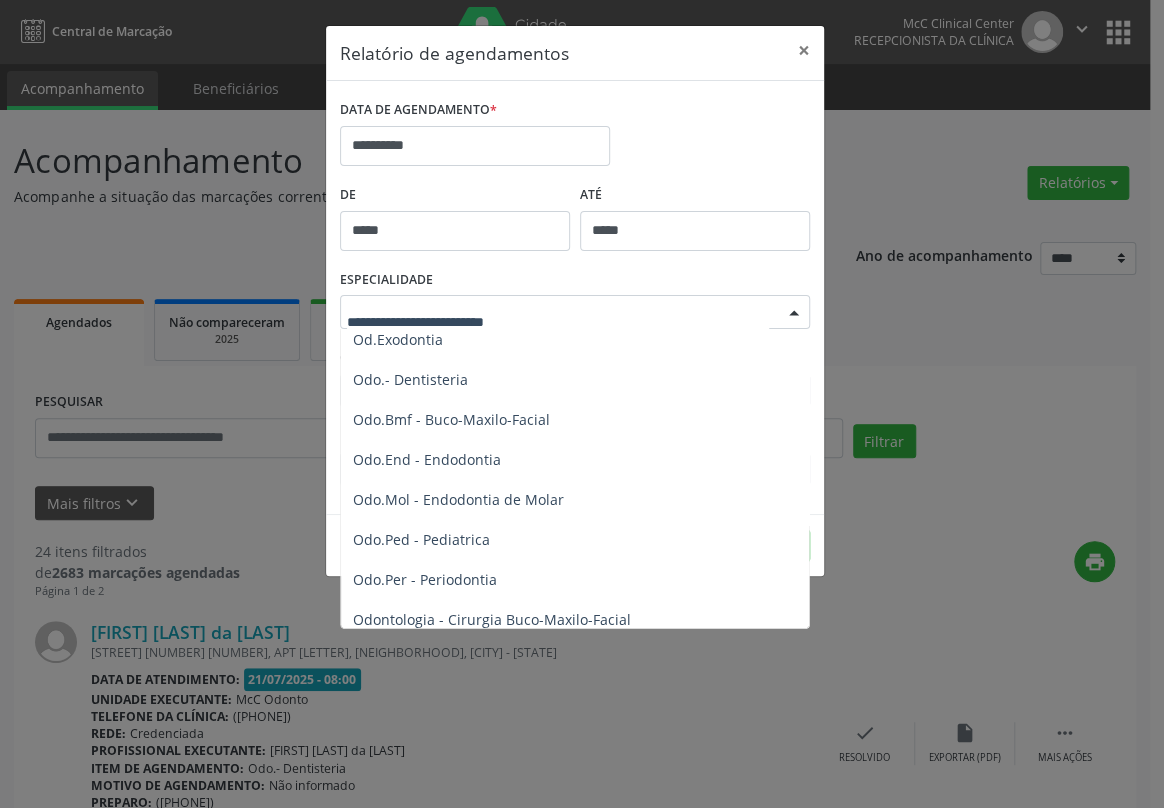 scroll, scrollTop: 2090, scrollLeft: 0, axis: vertical 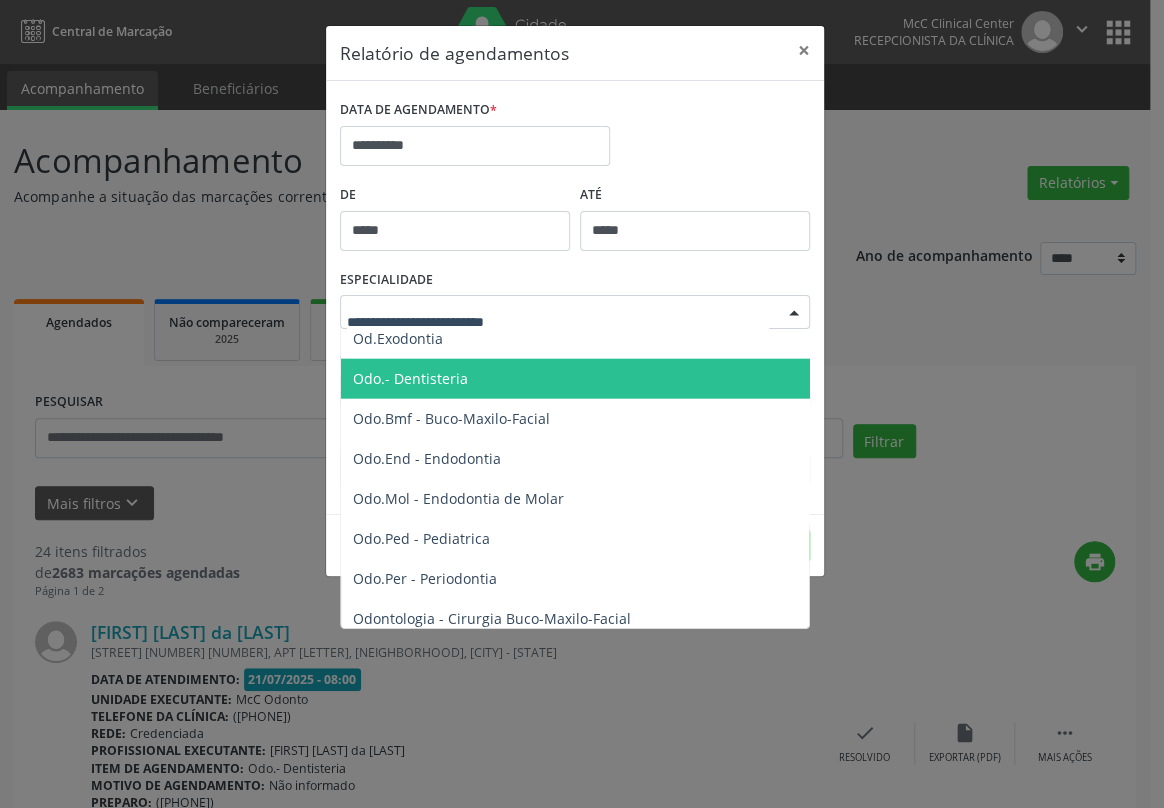 click on "Odo.- Dentisteria" at bounding box center (410, 378) 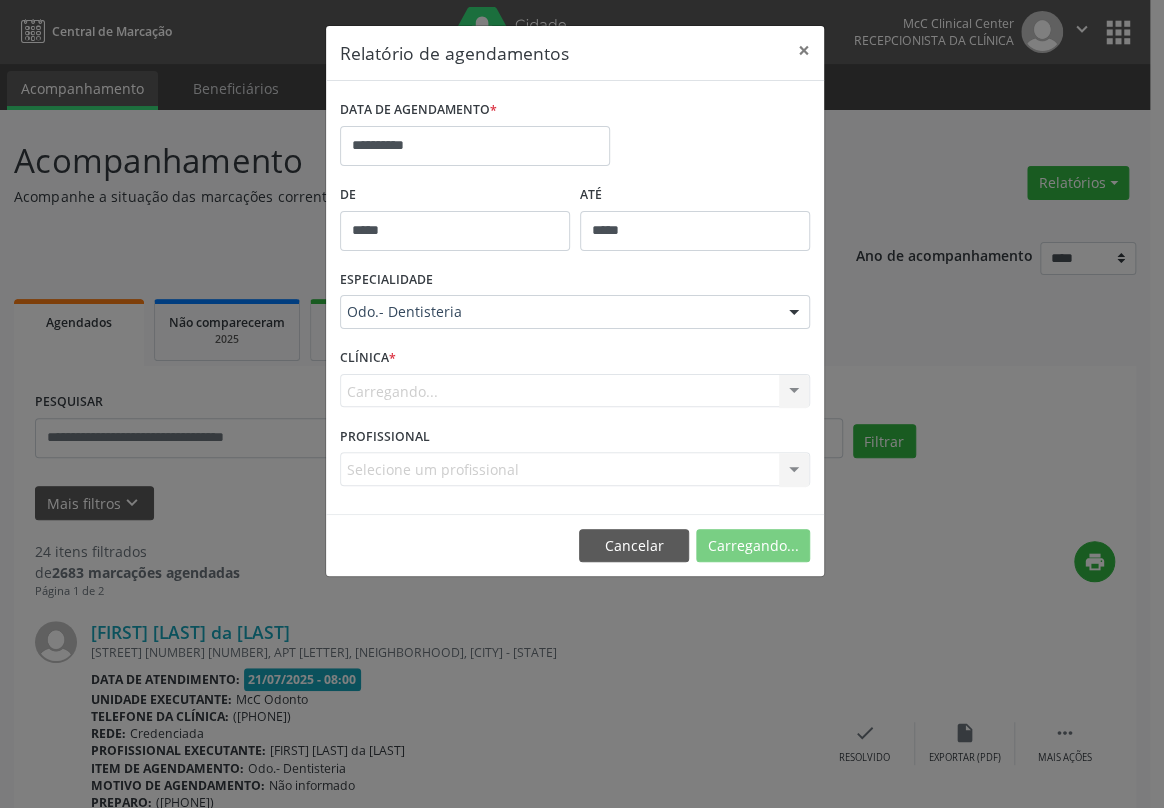 click on "Odo.- Dentisteria" at bounding box center [412, 378] 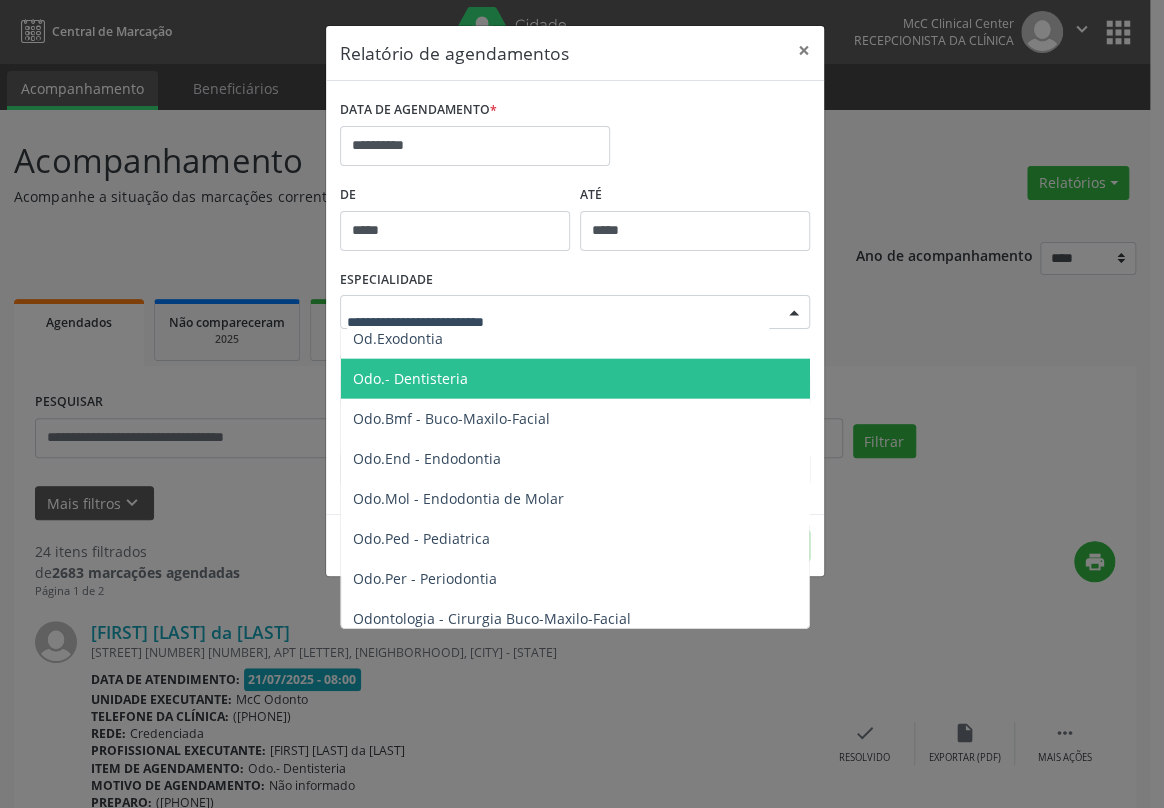 click on "Odo.- Dentisteria" at bounding box center (410, 378) 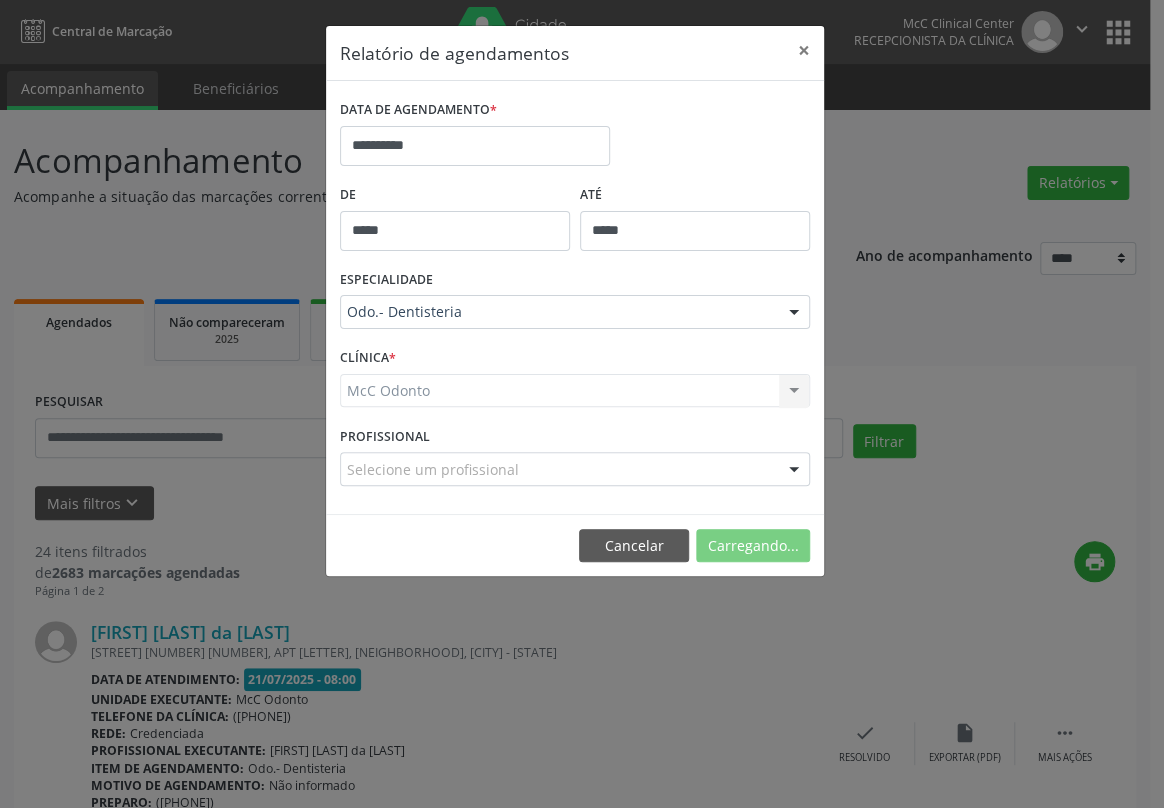 click on "Odo.- Dentisteria" at bounding box center [412, 378] 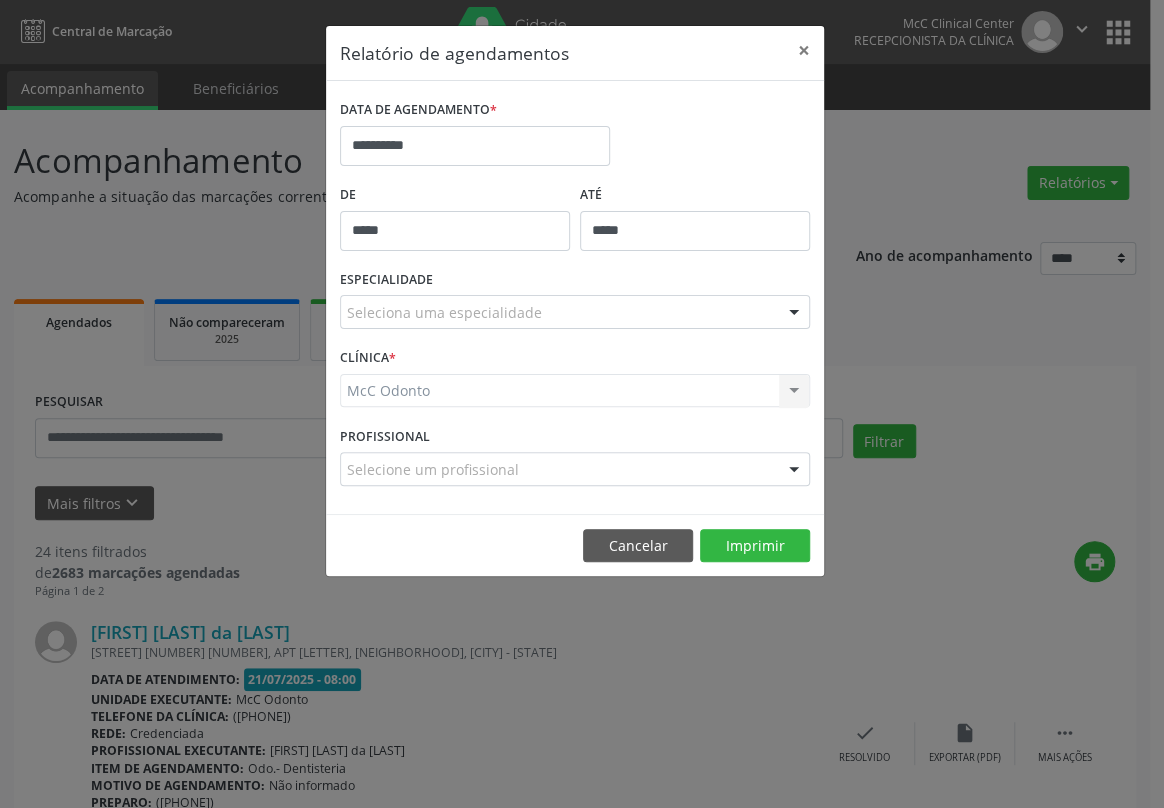 click on "McC Odonto         McC Odonto
Nenhum resultado encontrado para: "   "
Não há nenhuma opção para ser exibida." at bounding box center (575, 391) 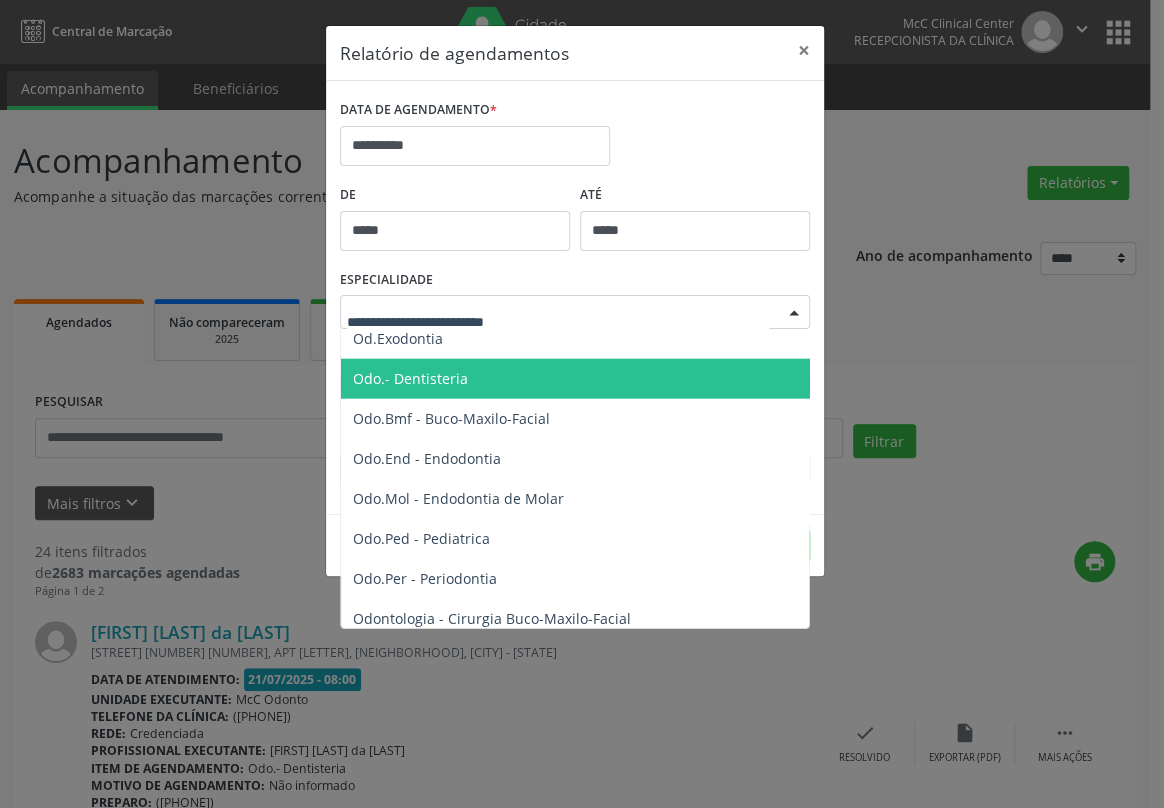 click on "Odo.- Dentisteria" at bounding box center [410, 378] 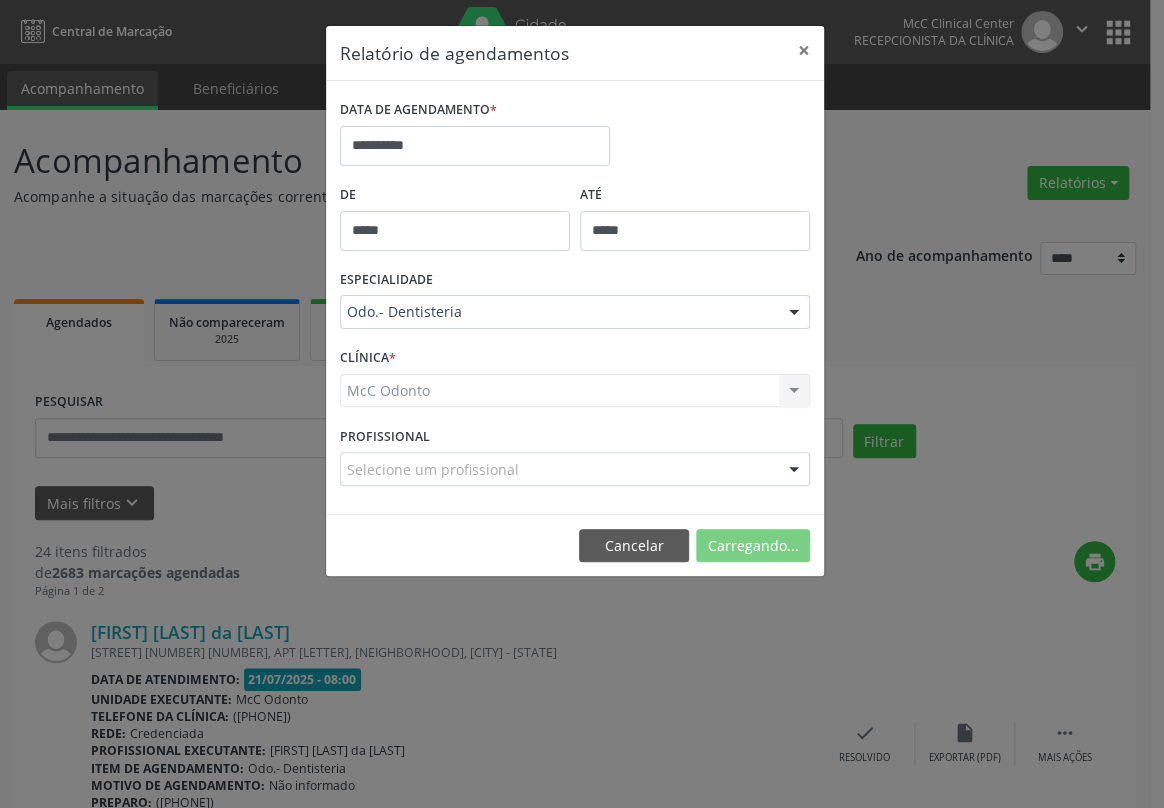 click on "**********" at bounding box center [575, 297] 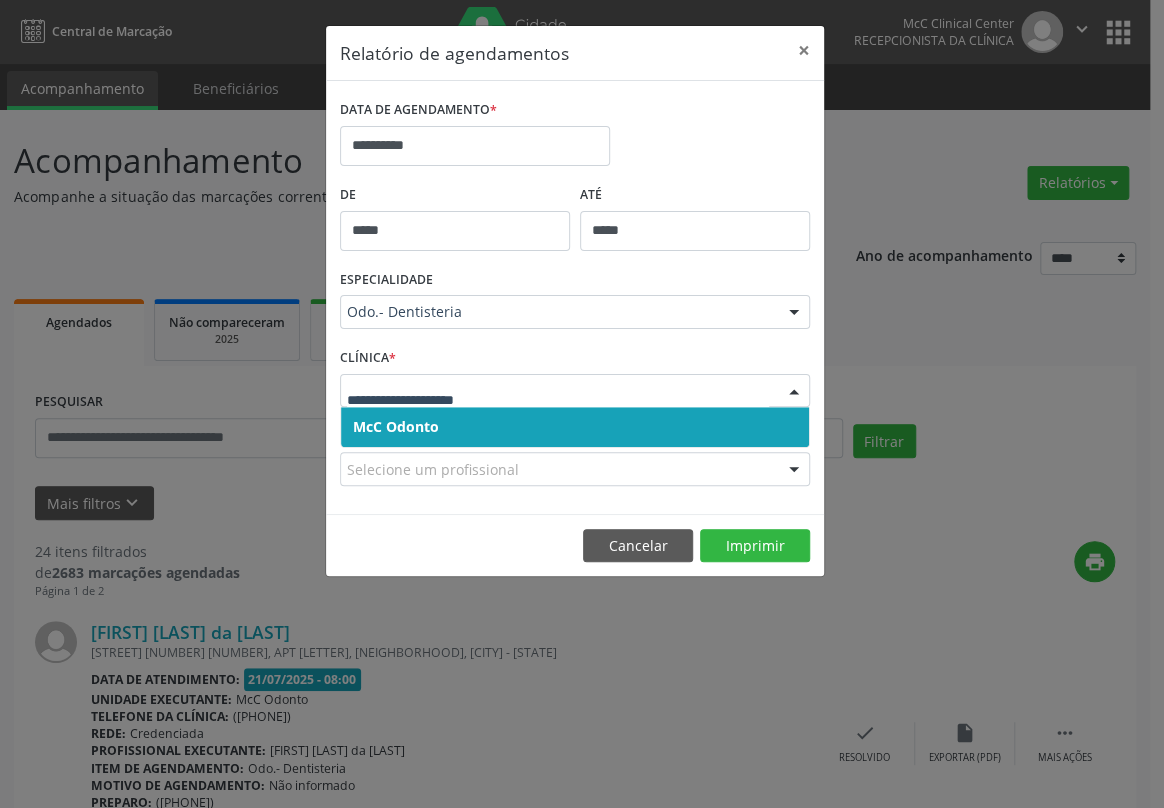 click on "McC Odonto" at bounding box center [396, 426] 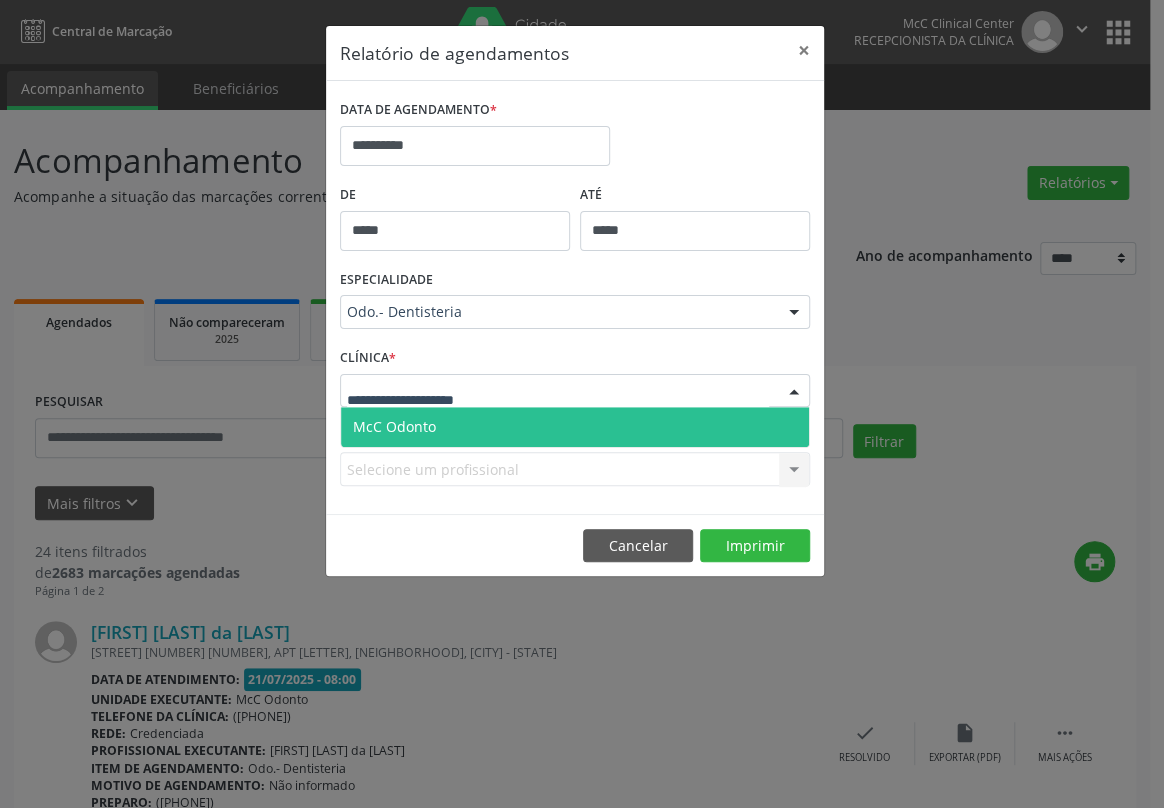 click on "McC Odonto" at bounding box center (394, 426) 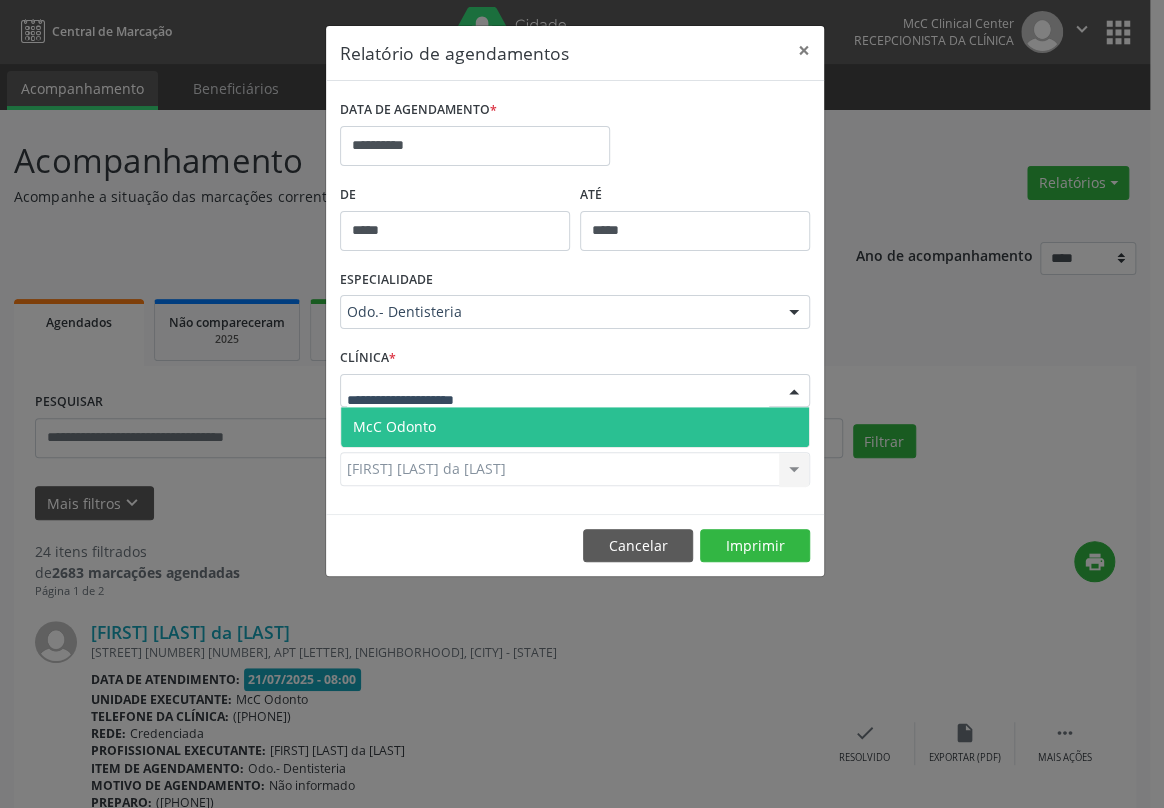 click on "McC Odonto" at bounding box center (575, 427) 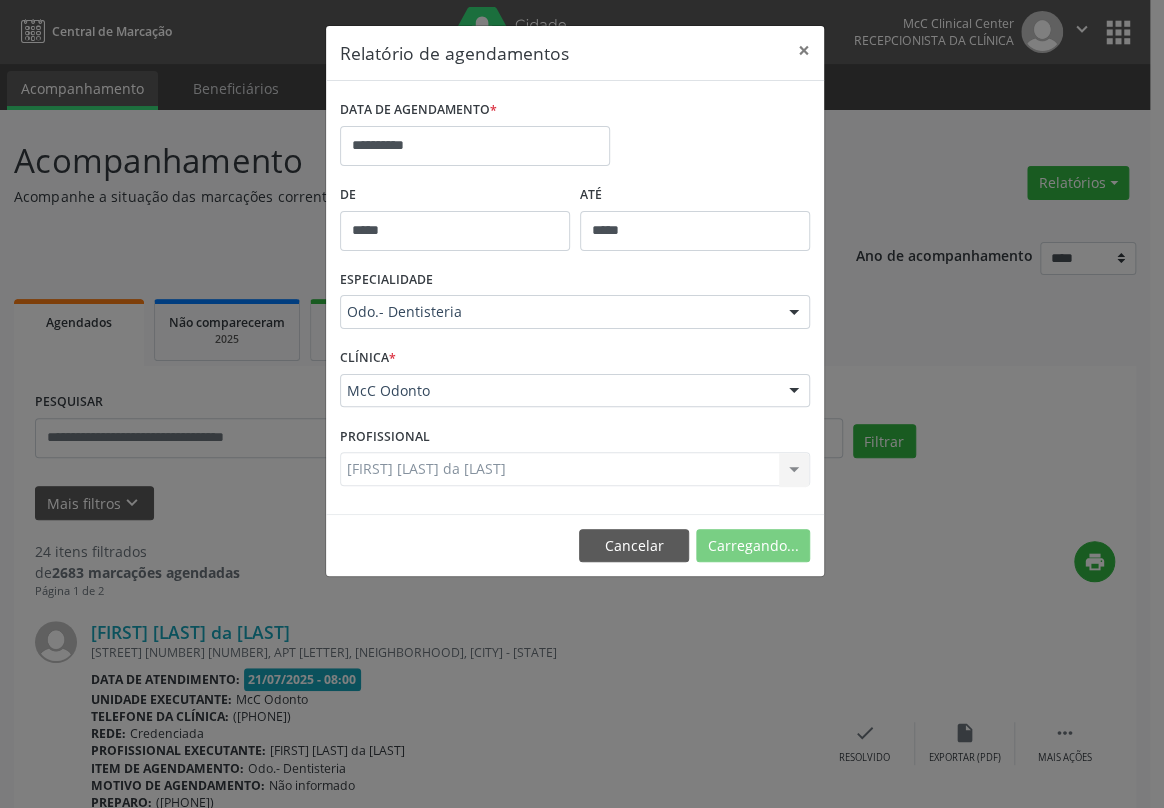 drag, startPoint x: 392, startPoint y: 437, endPoint x: 401, endPoint y: 429, distance: 12.0415945 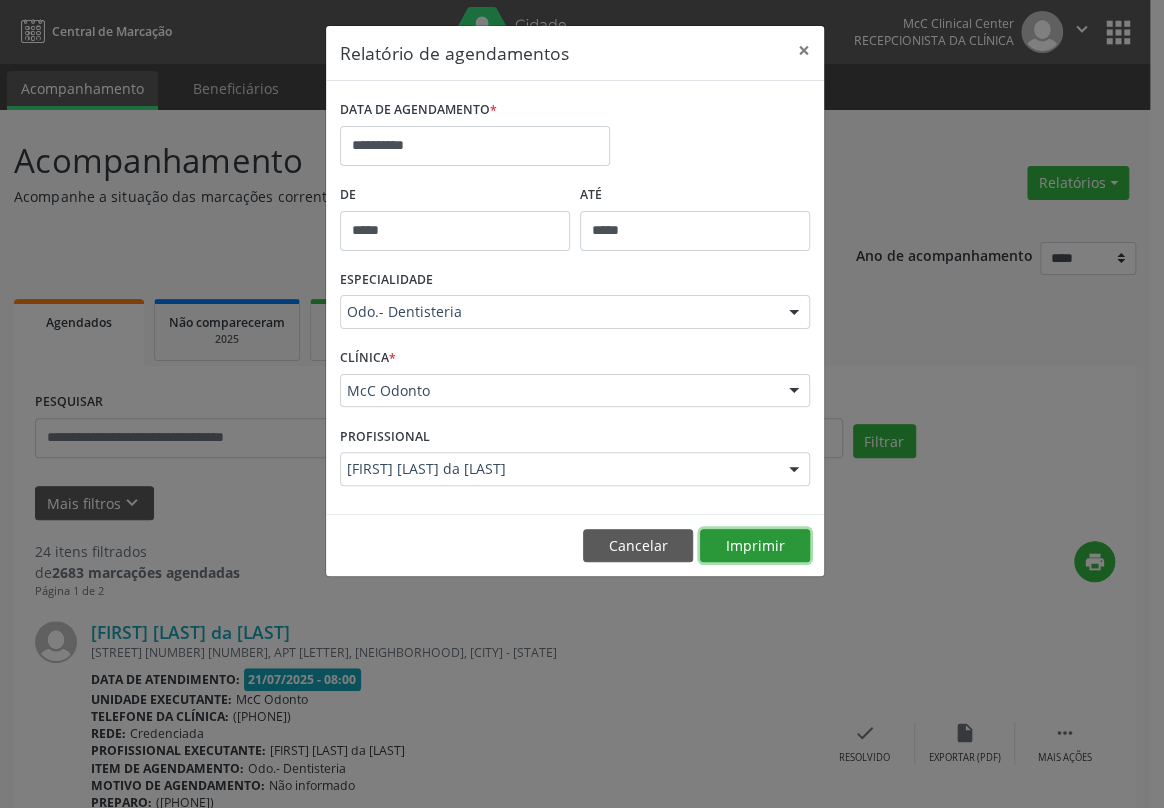 click on "Imprimir" at bounding box center [755, 546] 